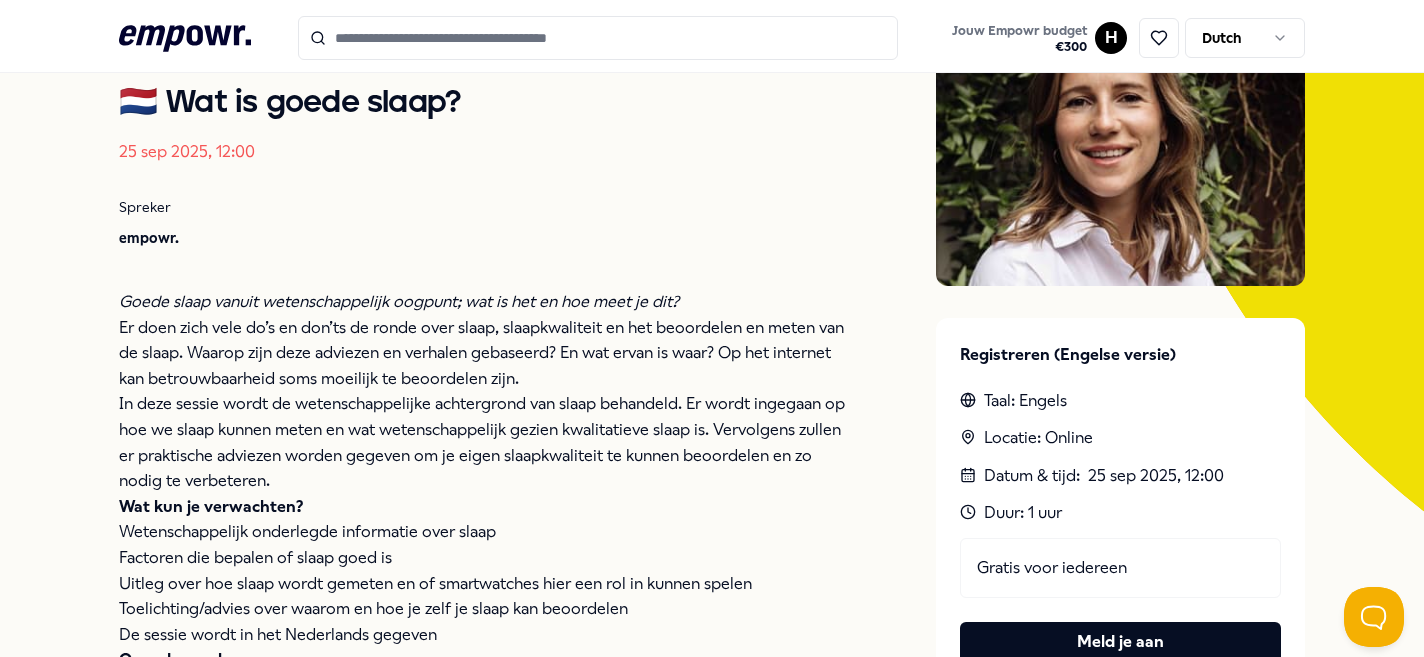 scroll, scrollTop: 0, scrollLeft: 0, axis: both 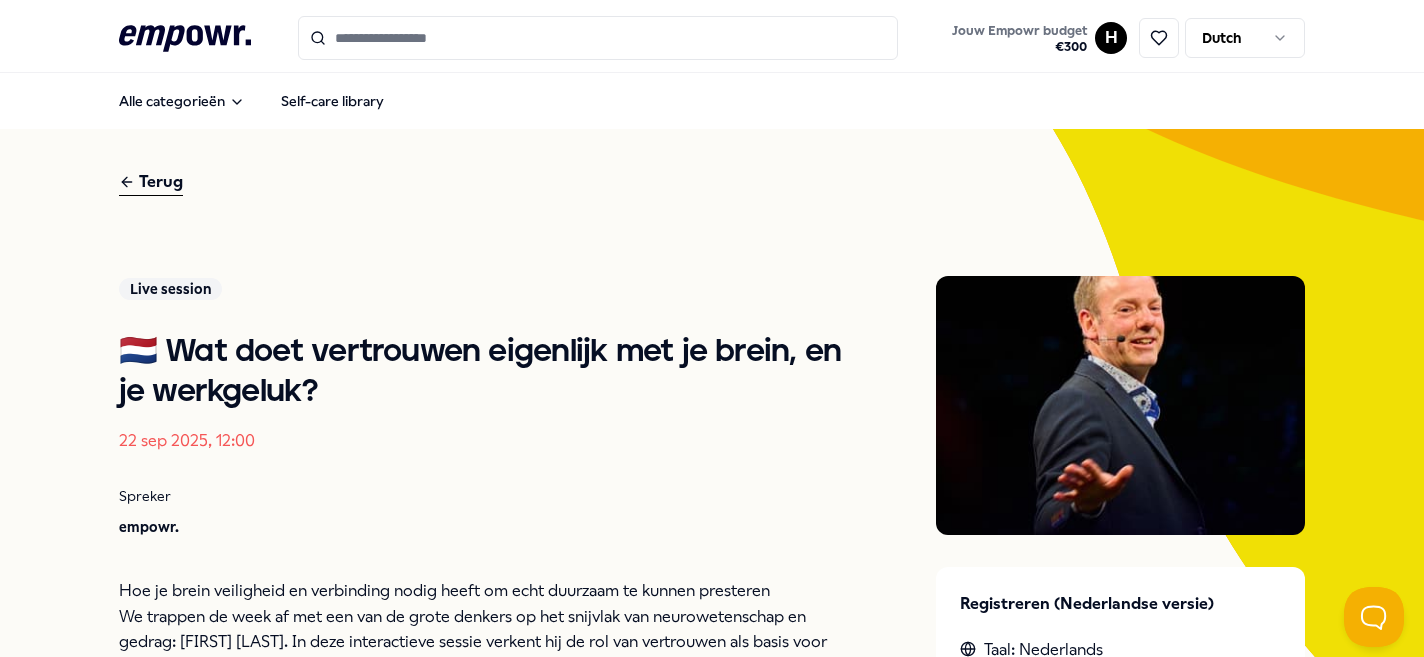 click on "Terug" at bounding box center (151, 182) 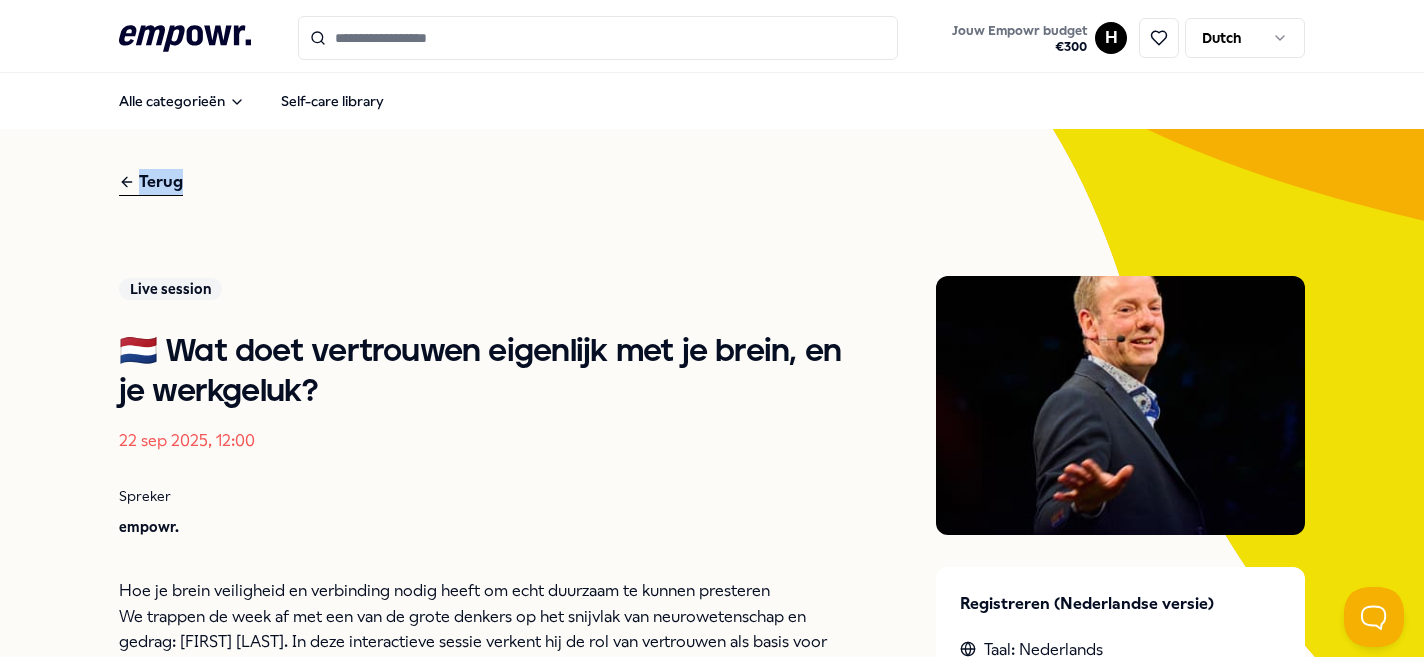 click on "Terug" at bounding box center (151, 182) 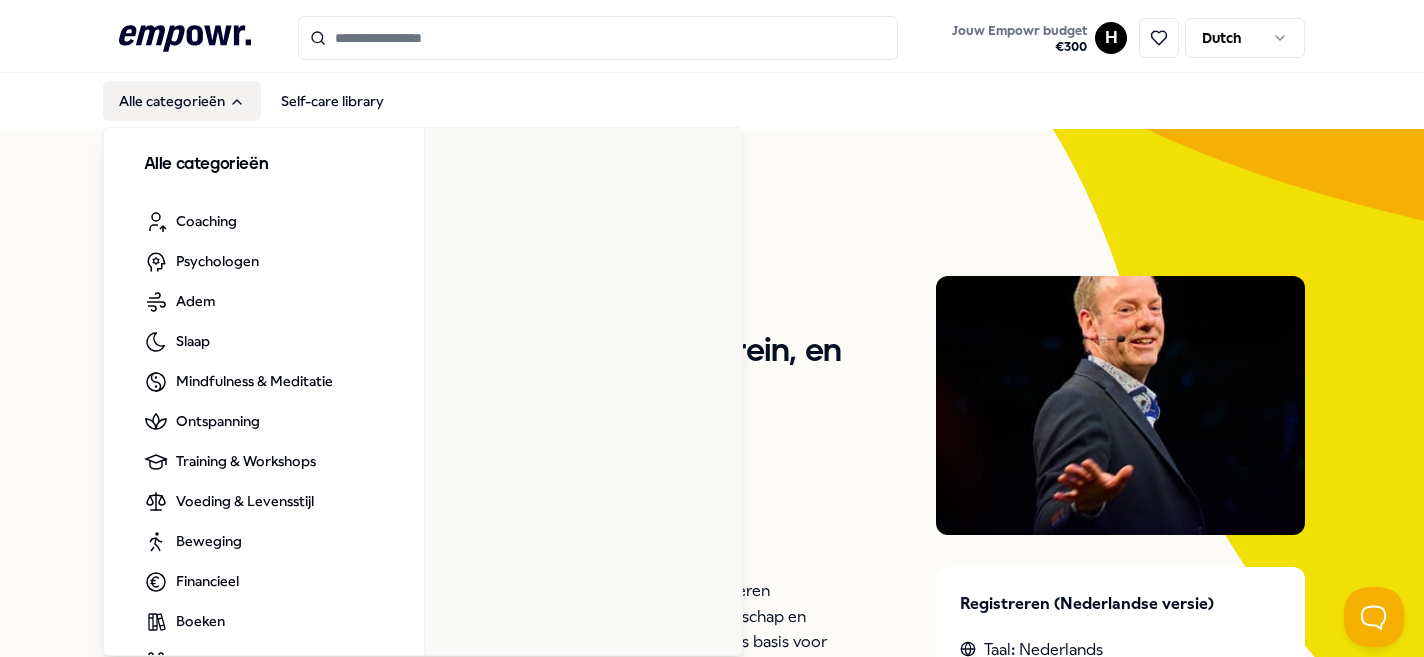 click on "Alle categorieën" at bounding box center (182, 101) 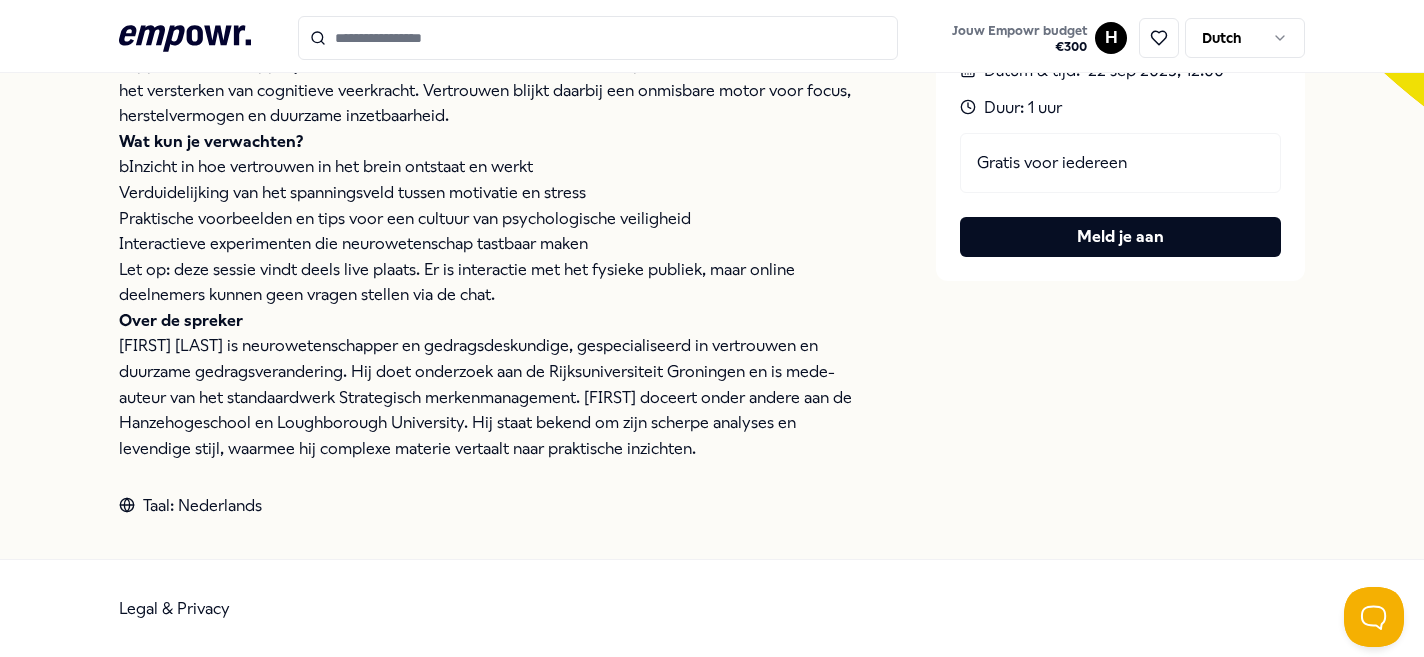 scroll, scrollTop: 0, scrollLeft: 0, axis: both 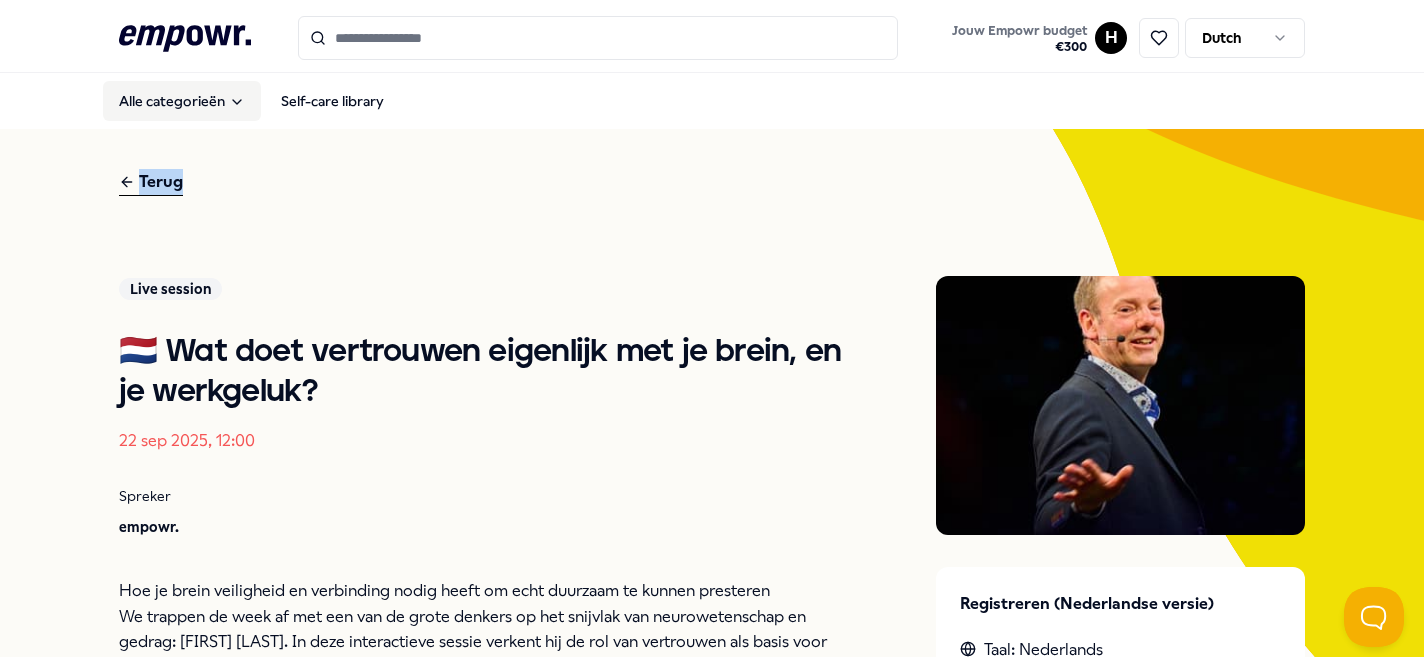 type 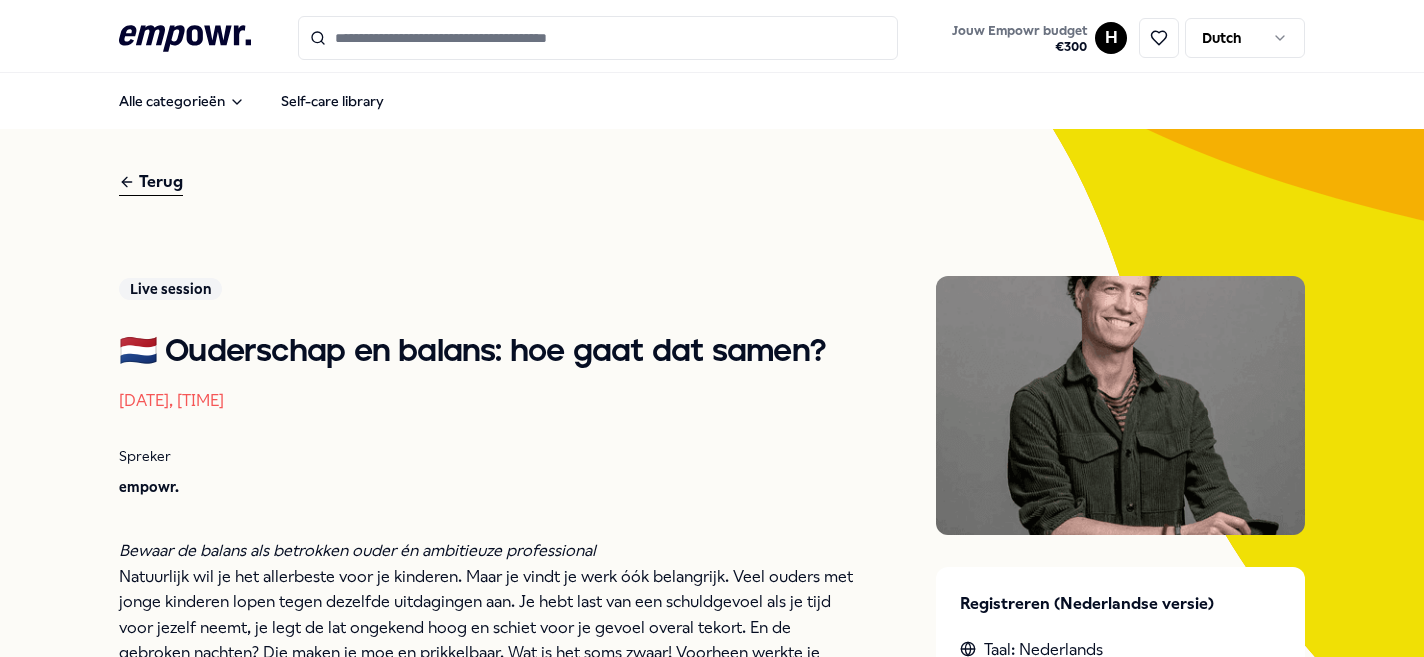 scroll, scrollTop: 0, scrollLeft: 0, axis: both 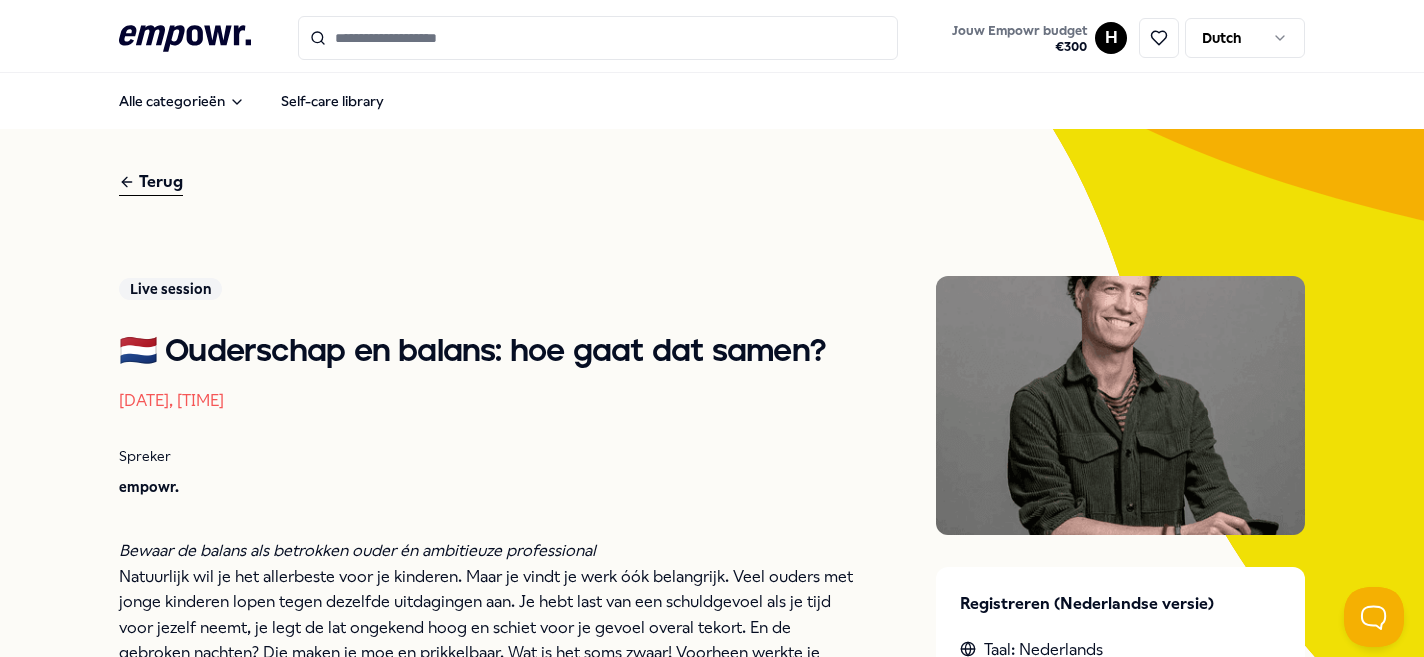 click on "Terug" at bounding box center [151, 182] 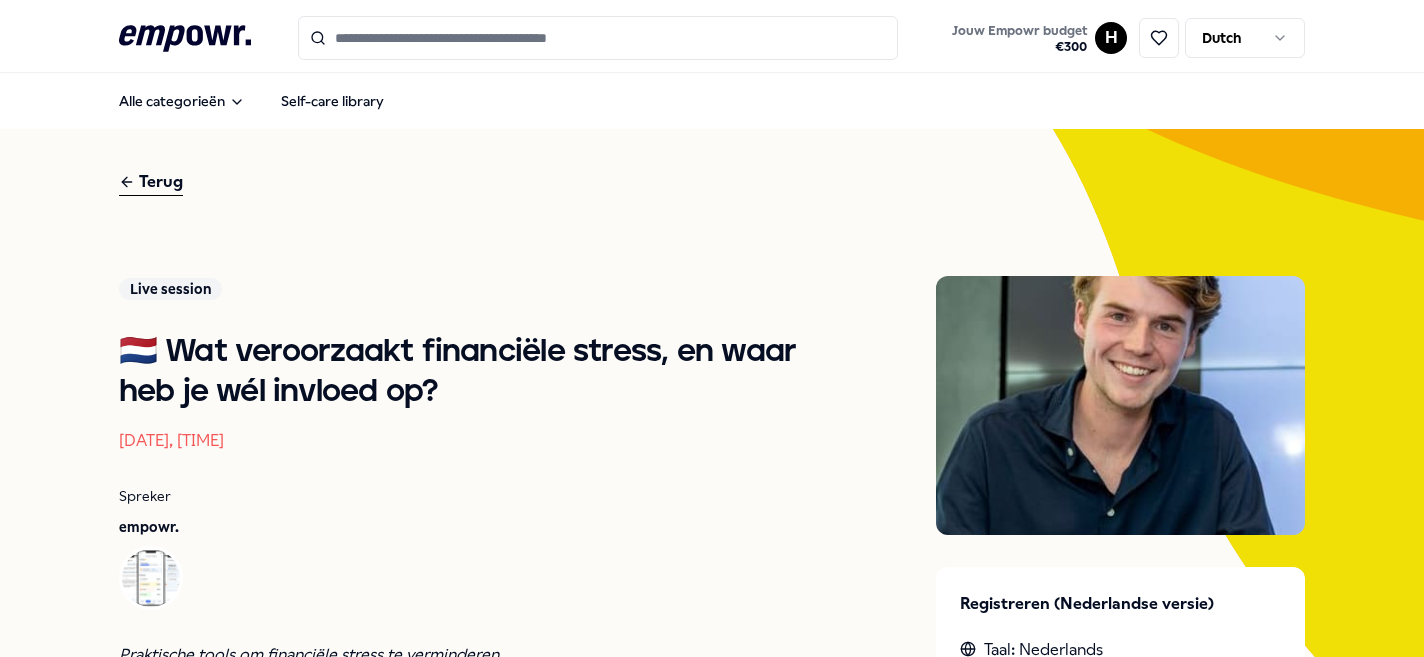 scroll, scrollTop: 0, scrollLeft: 0, axis: both 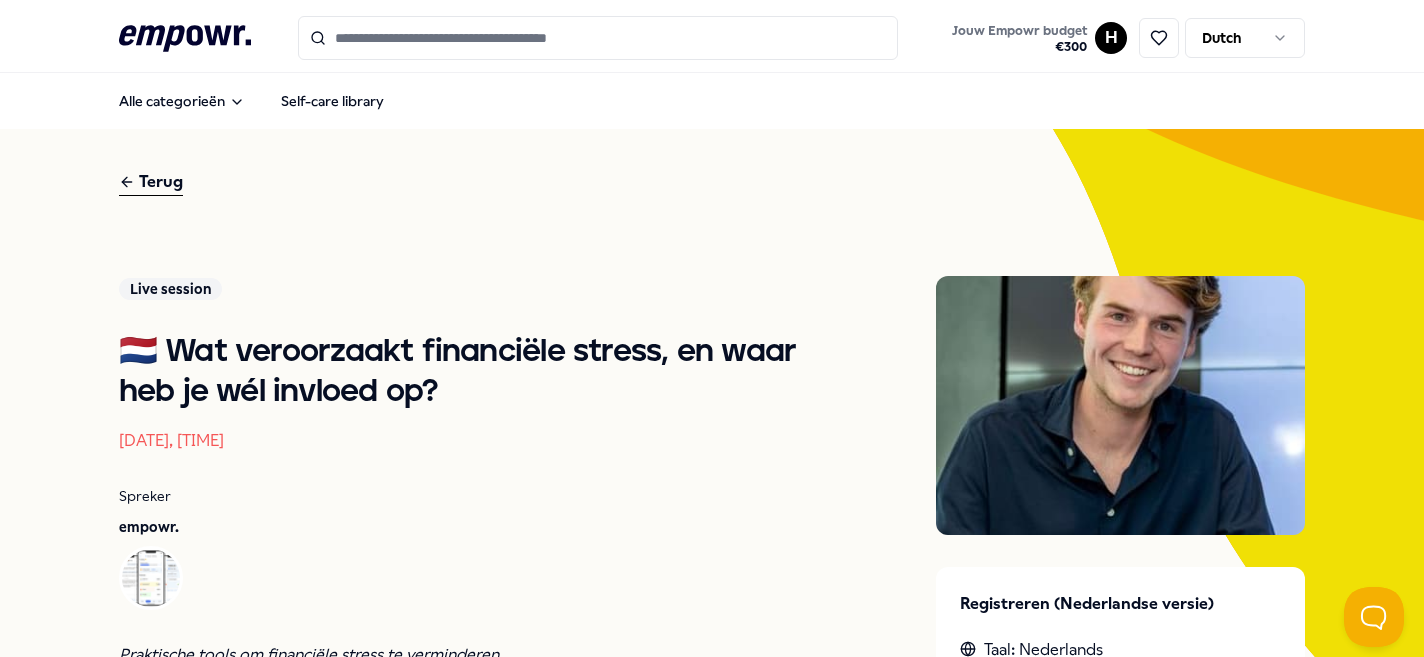 click on "Terug" at bounding box center [151, 182] 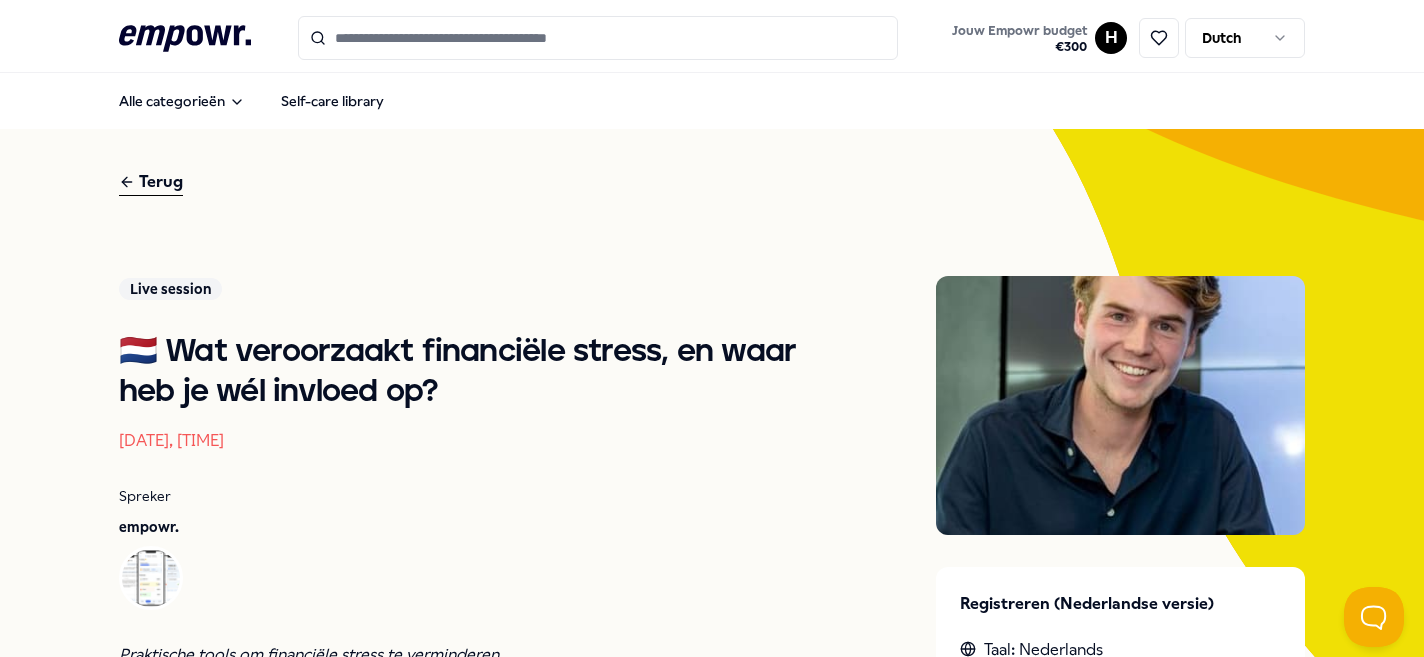 click on "Terug" at bounding box center (151, 182) 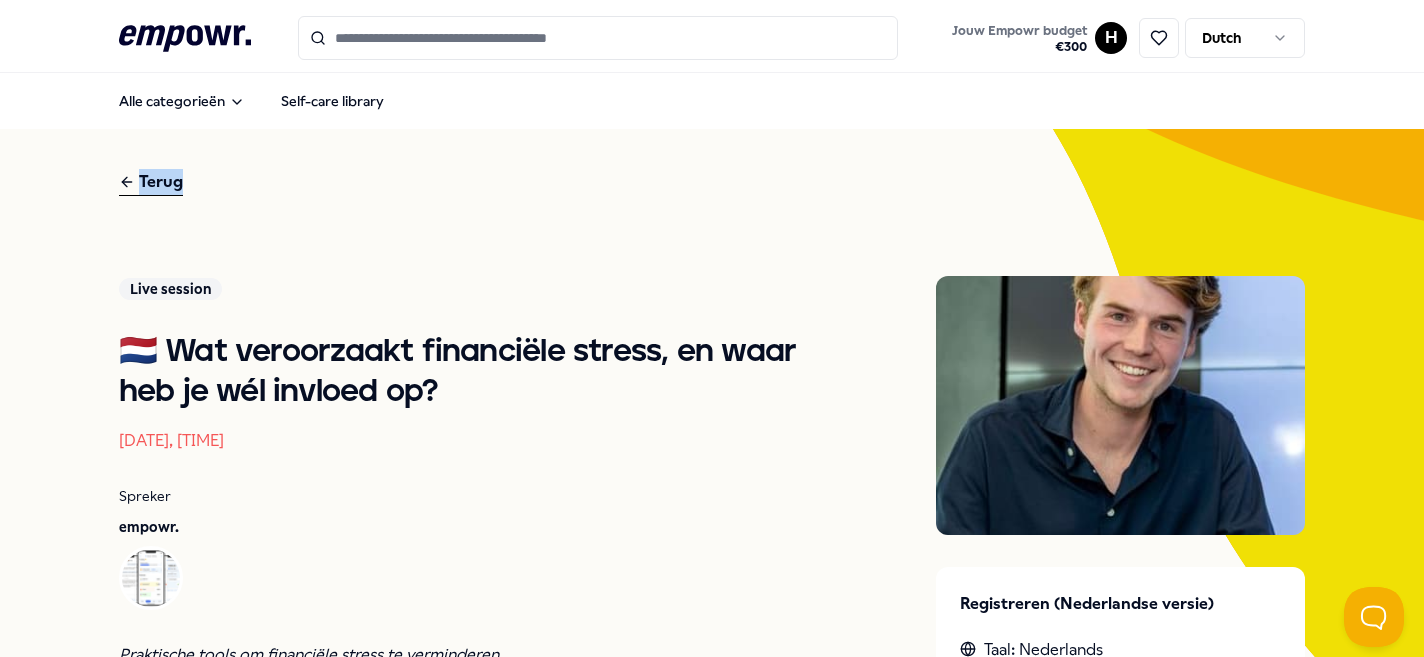 click on "Terug" at bounding box center (151, 182) 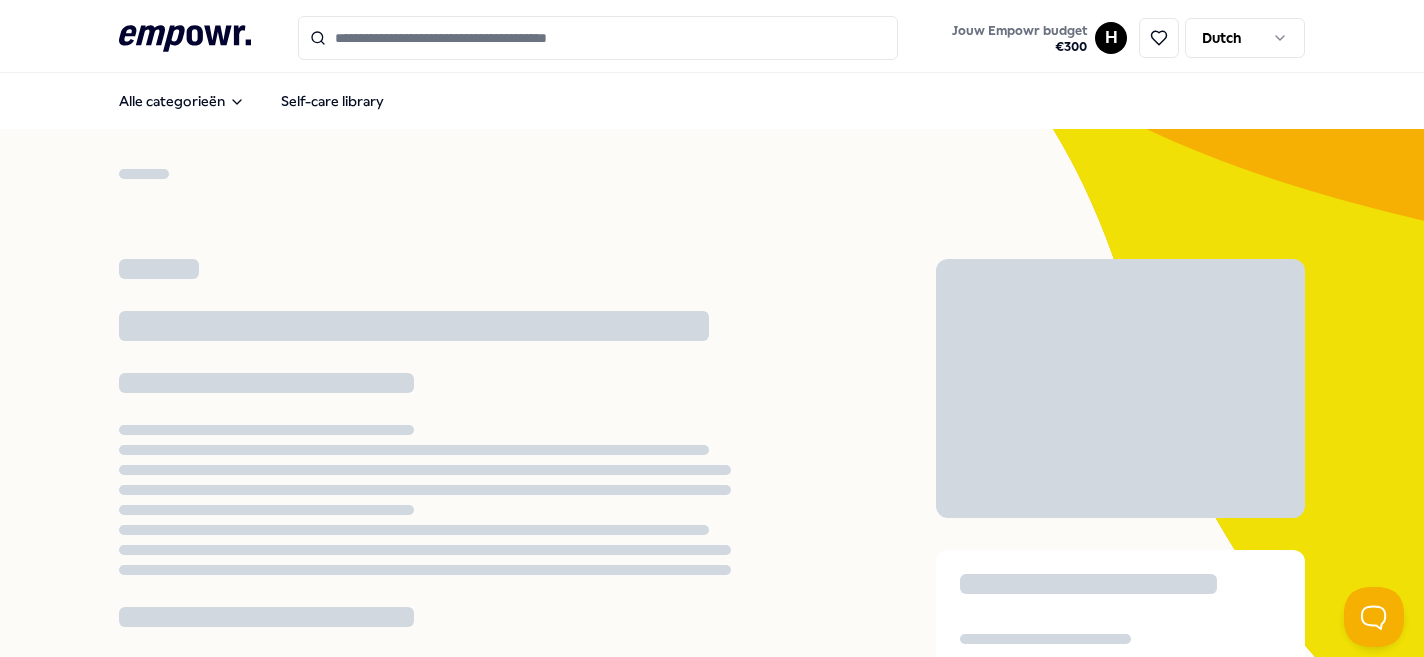scroll, scrollTop: 0, scrollLeft: 0, axis: both 